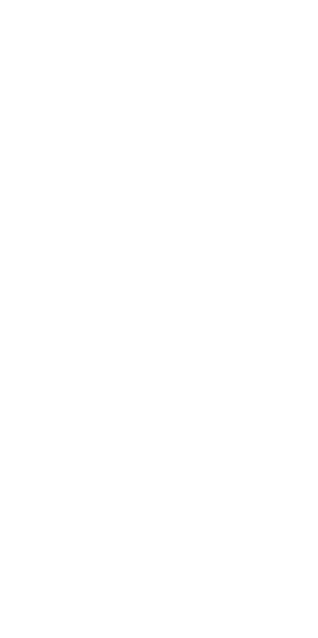 scroll, scrollTop: 0, scrollLeft: 0, axis: both 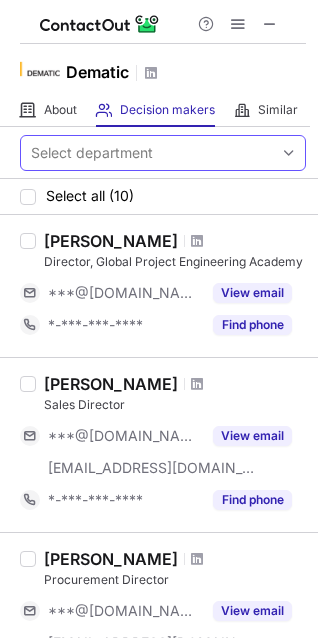 click on "Select department" at bounding box center [147, 153] 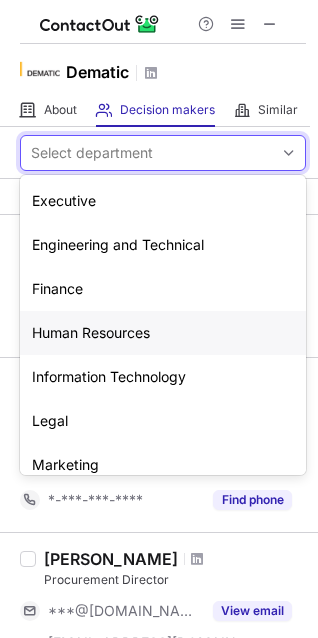 click on "Human Resources" at bounding box center (163, 333) 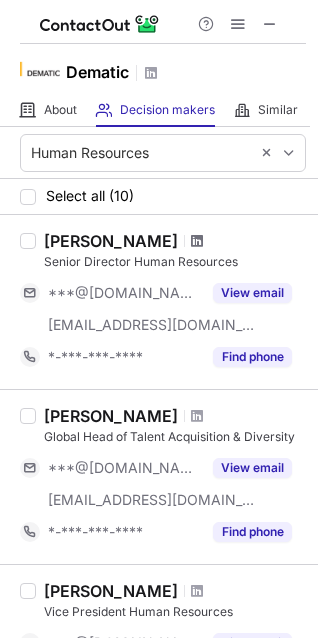 click at bounding box center [197, 241] 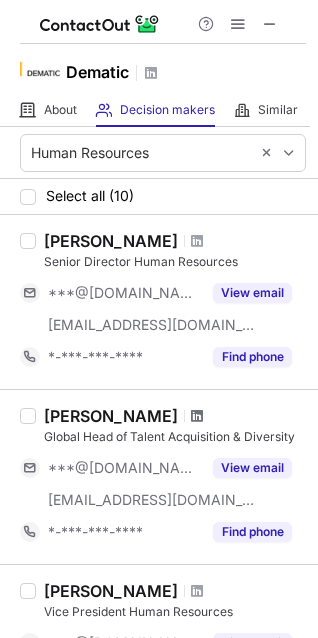 click at bounding box center (197, 416) 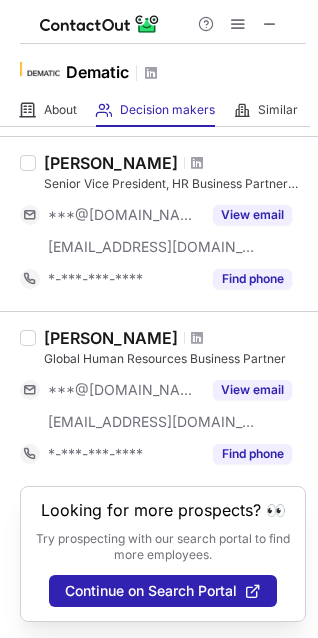 scroll, scrollTop: 1529, scrollLeft: 0, axis: vertical 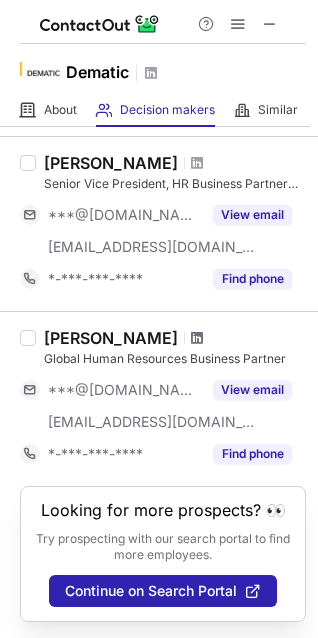 click at bounding box center [197, 338] 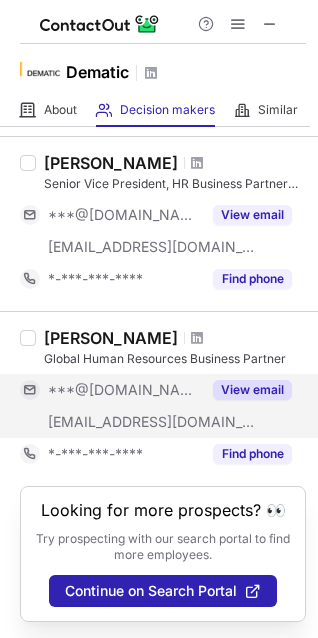scroll, scrollTop: 1429, scrollLeft: 0, axis: vertical 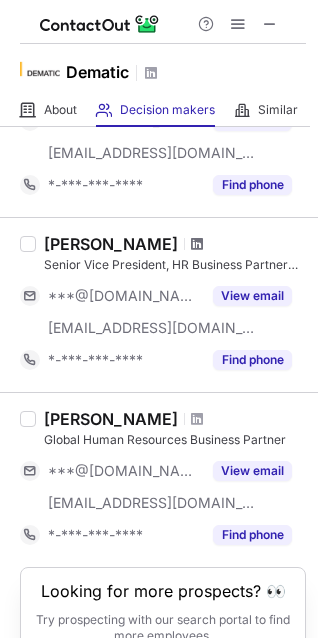 click at bounding box center (197, 244) 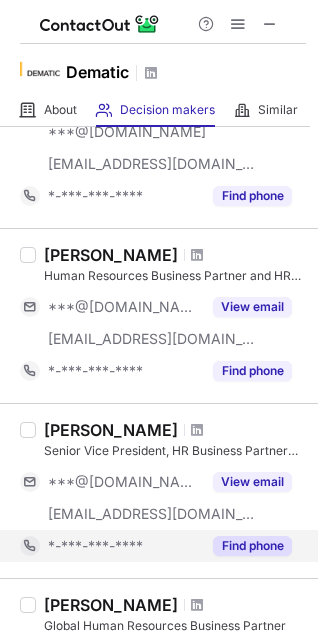 scroll, scrollTop: 1229, scrollLeft: 0, axis: vertical 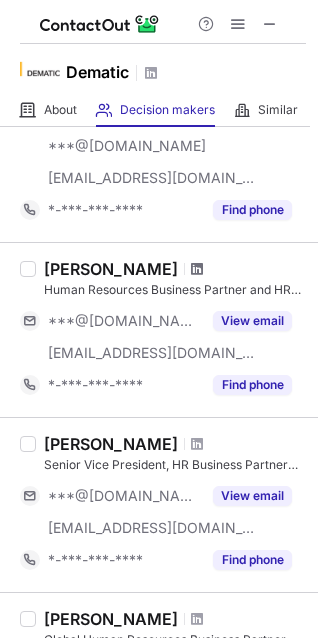 click at bounding box center [197, 269] 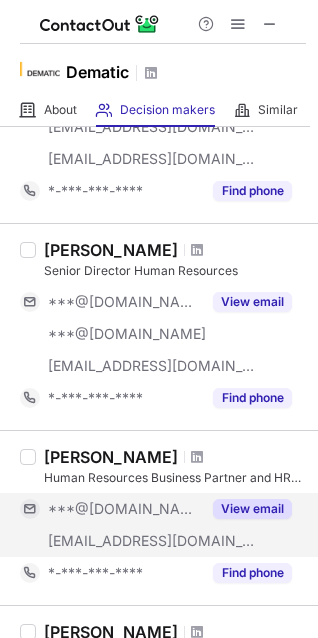 scroll, scrollTop: 1029, scrollLeft: 0, axis: vertical 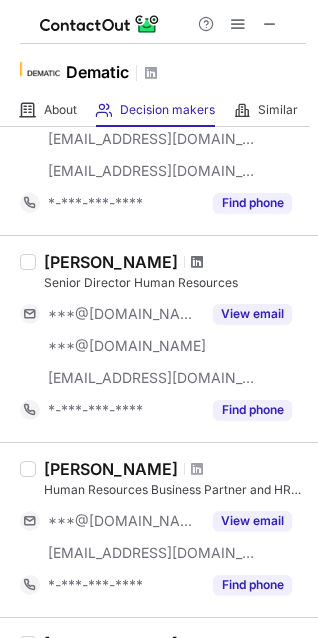 click at bounding box center [197, 262] 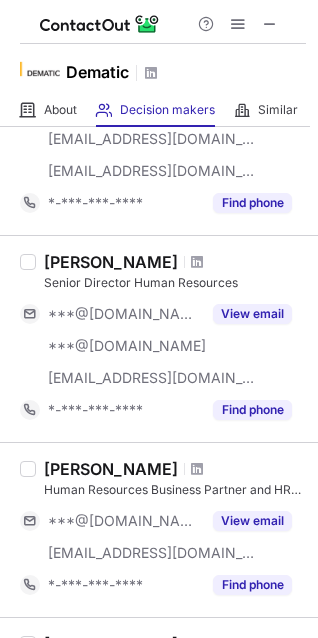 scroll, scrollTop: 829, scrollLeft: 0, axis: vertical 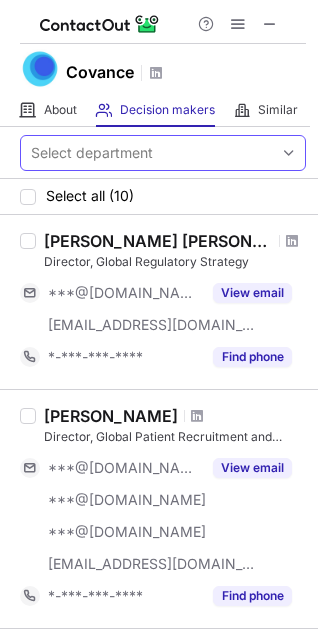 click on "Select department" at bounding box center [147, 153] 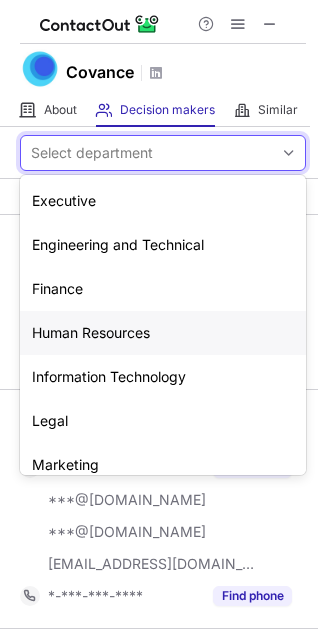 click on "Human Resources" at bounding box center [163, 333] 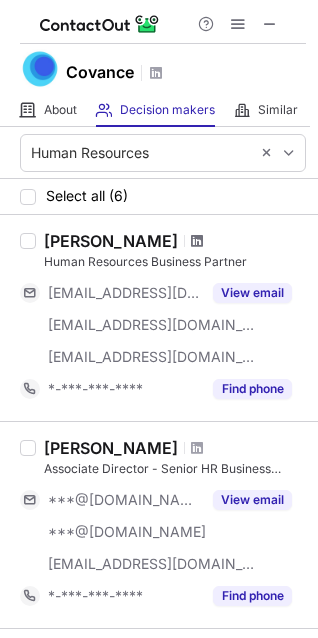 click at bounding box center (197, 241) 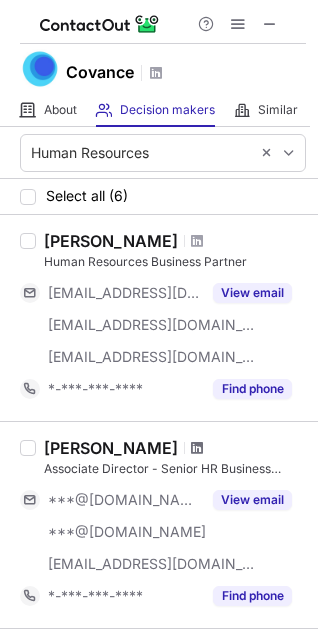 click at bounding box center [197, 448] 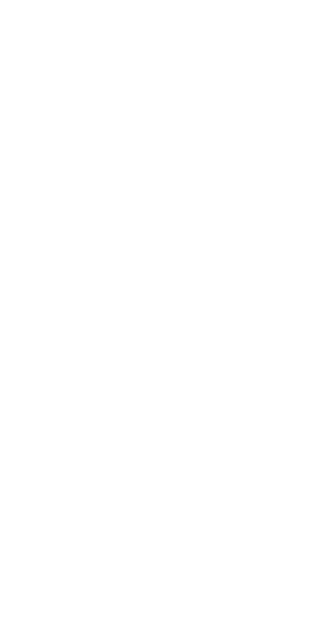 scroll, scrollTop: 0, scrollLeft: 0, axis: both 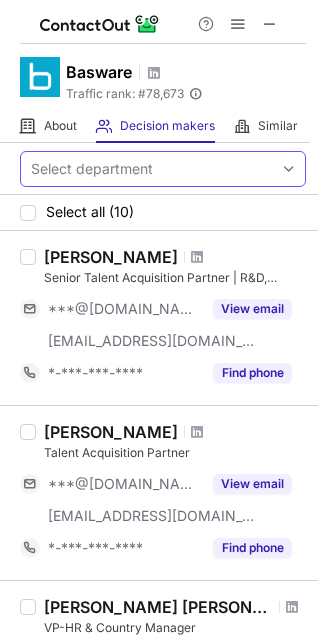 click on "Select department" at bounding box center [147, 169] 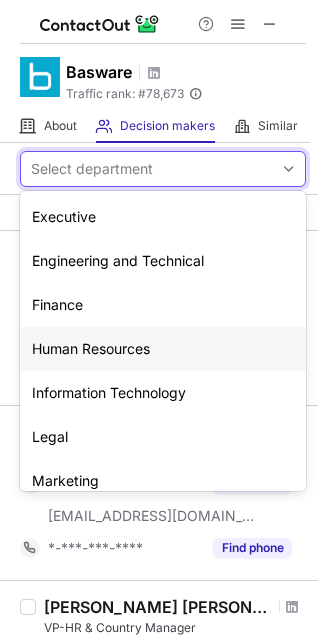 click on "Human Resources" at bounding box center (163, 349) 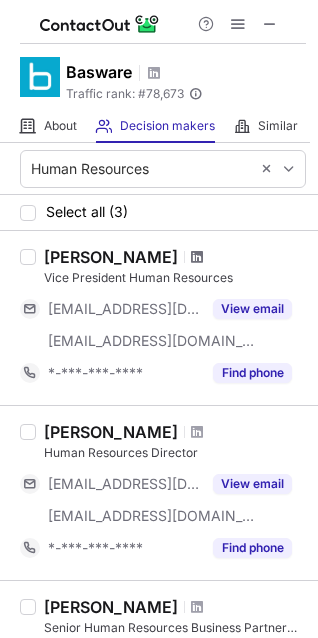 click at bounding box center (197, 257) 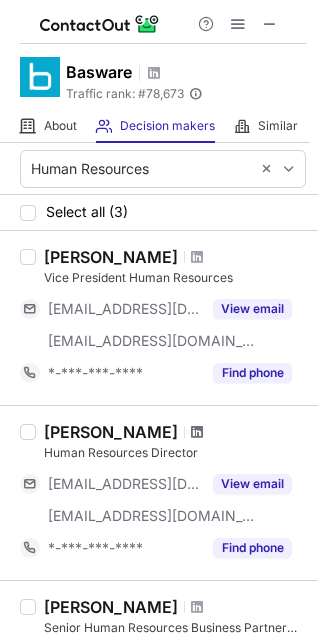 click at bounding box center (197, 432) 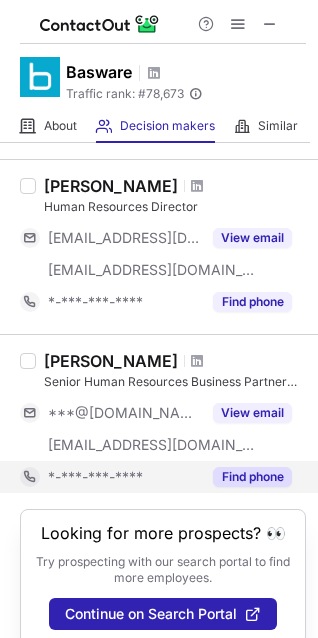 scroll, scrollTop: 288, scrollLeft: 0, axis: vertical 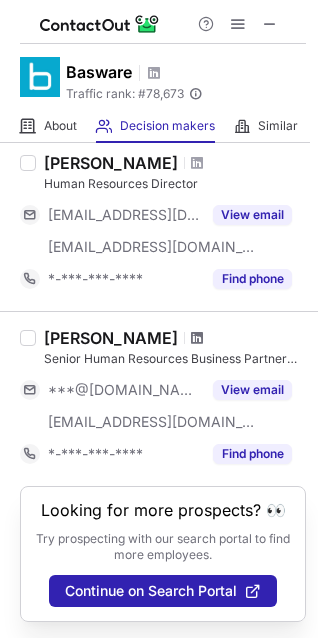 click at bounding box center (197, 338) 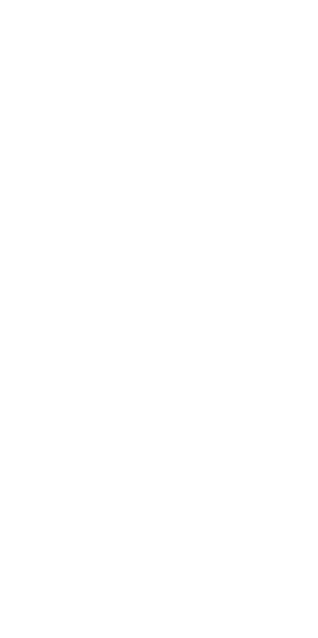 scroll, scrollTop: 0, scrollLeft: 0, axis: both 